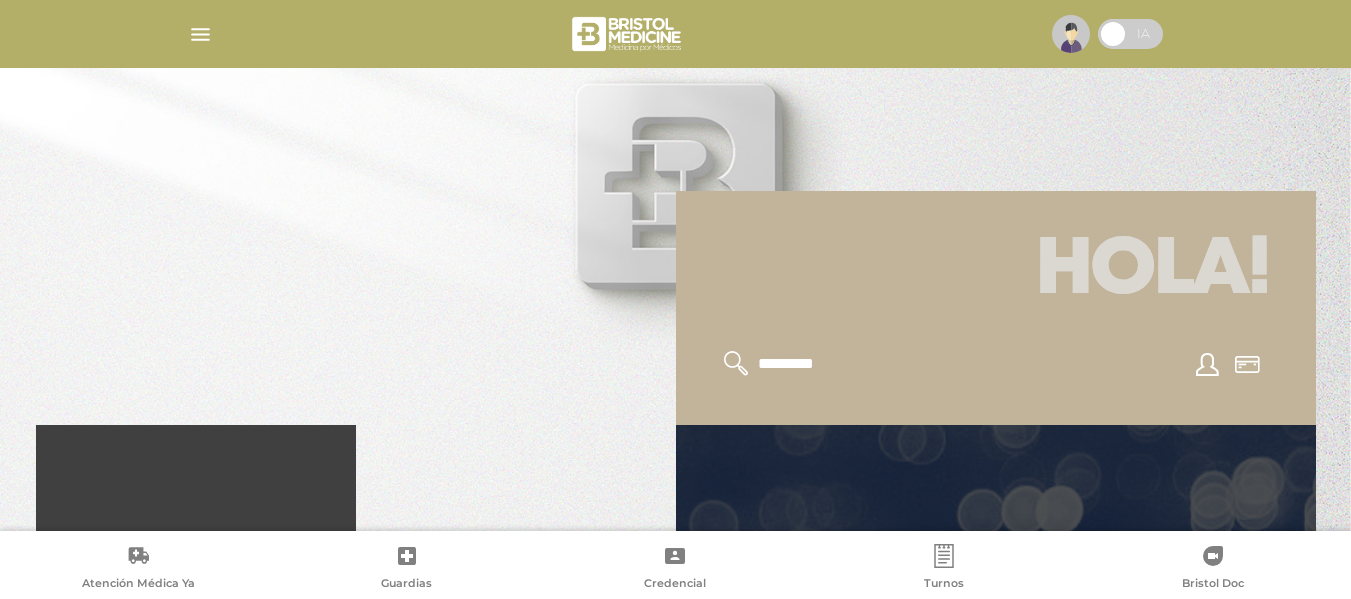 scroll, scrollTop: 300, scrollLeft: 0, axis: vertical 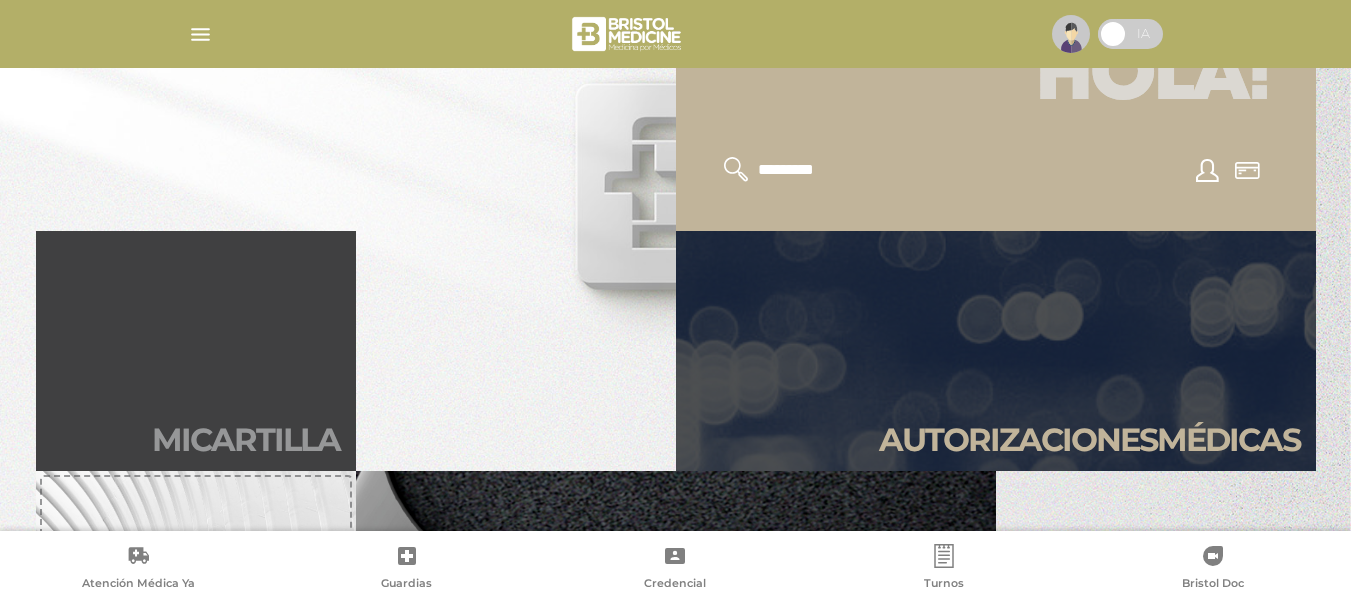click on "Mi  car tilla" at bounding box center [196, 351] 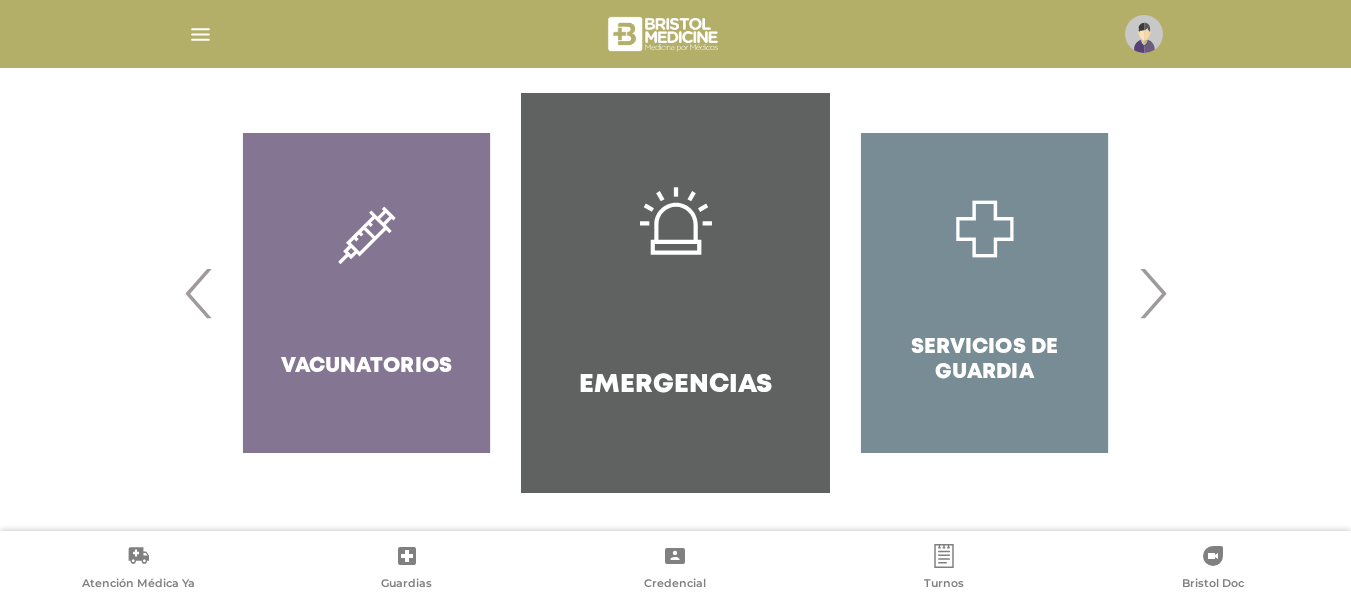 scroll, scrollTop: 428, scrollLeft: 0, axis: vertical 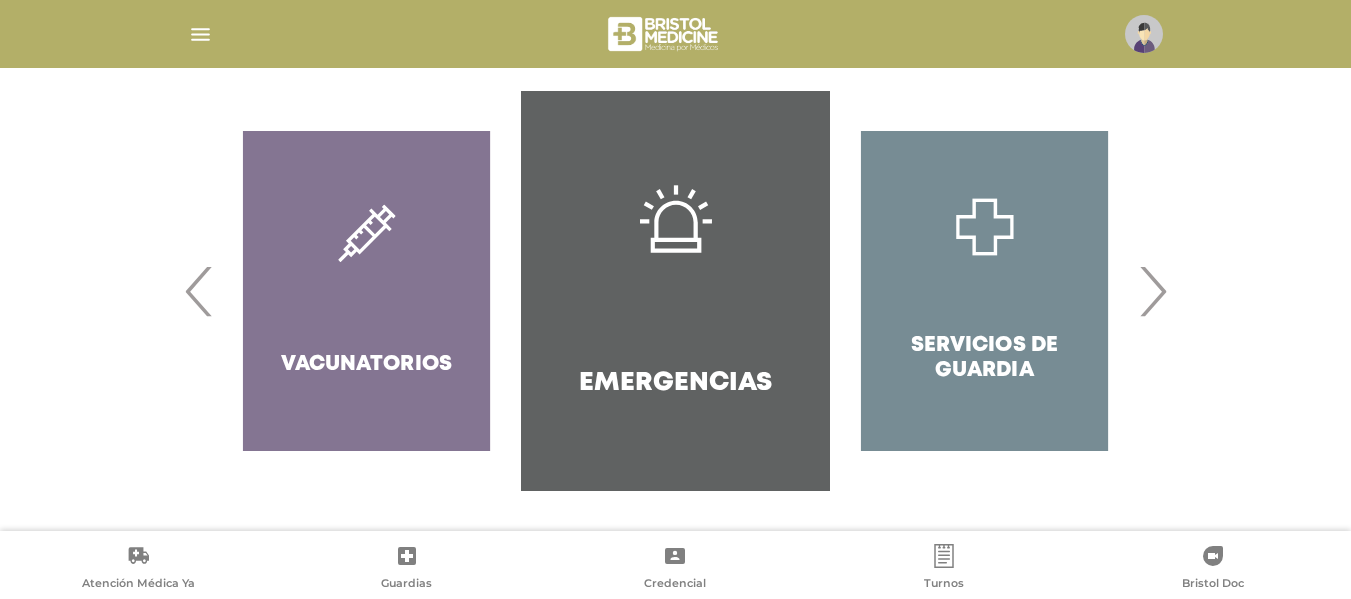 click on "›" at bounding box center (1152, 291) 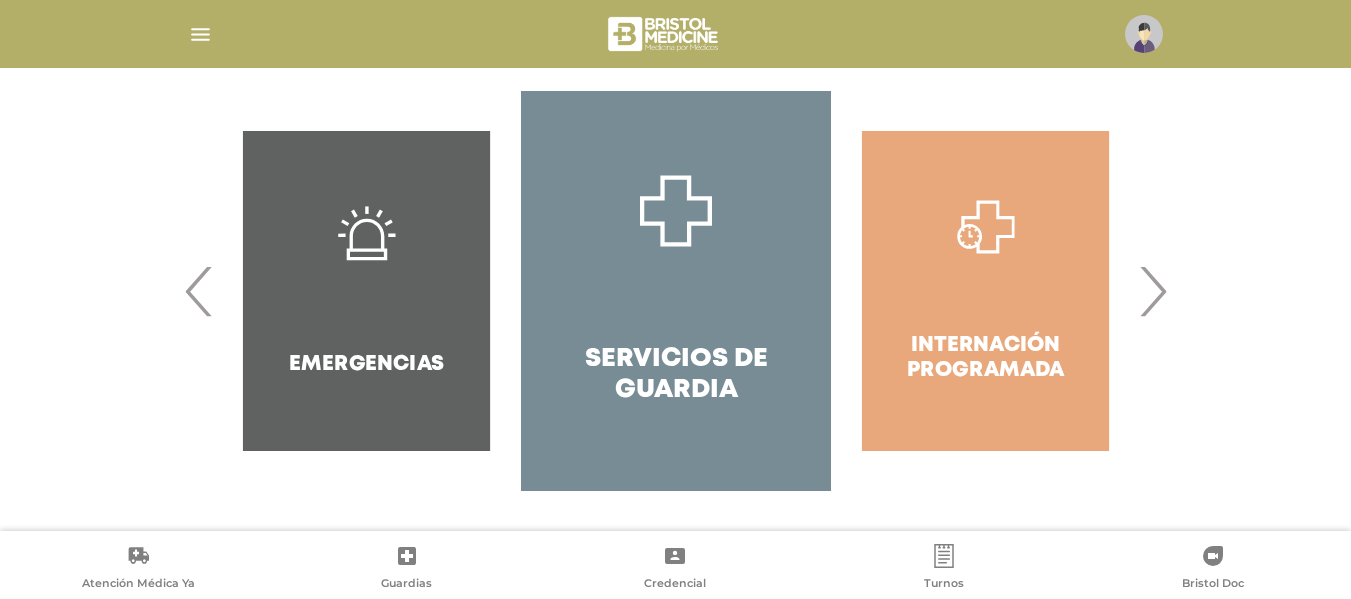 click on "›" at bounding box center (1152, 291) 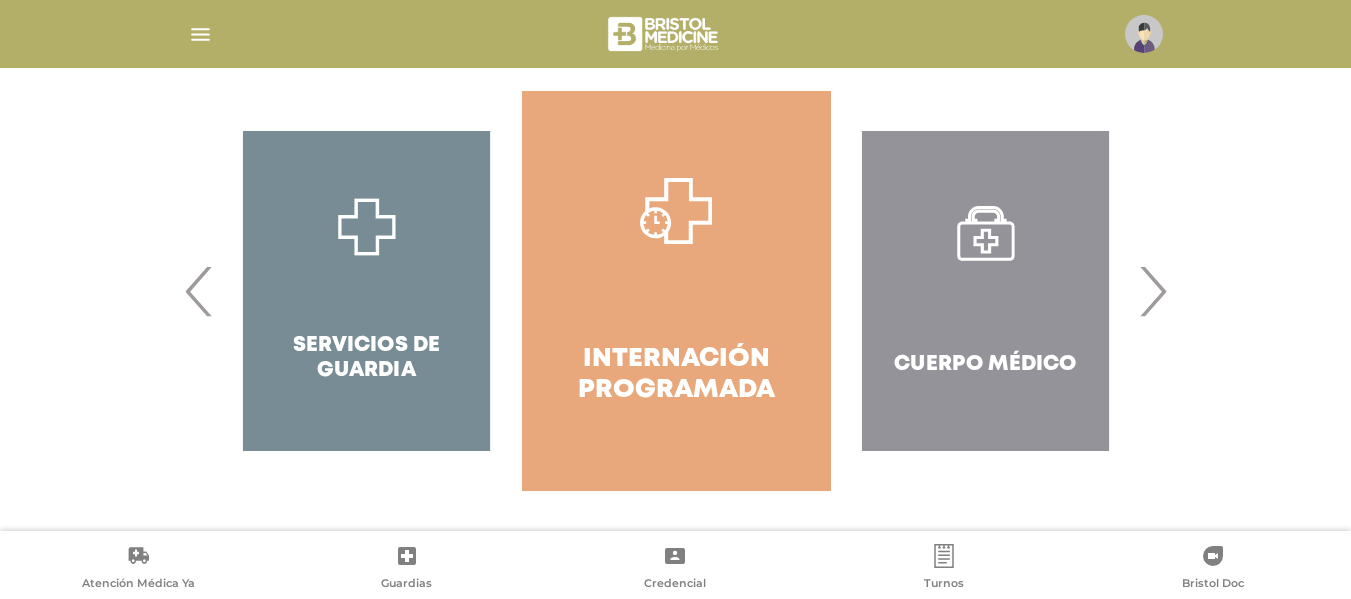 click on "›" at bounding box center [1152, 291] 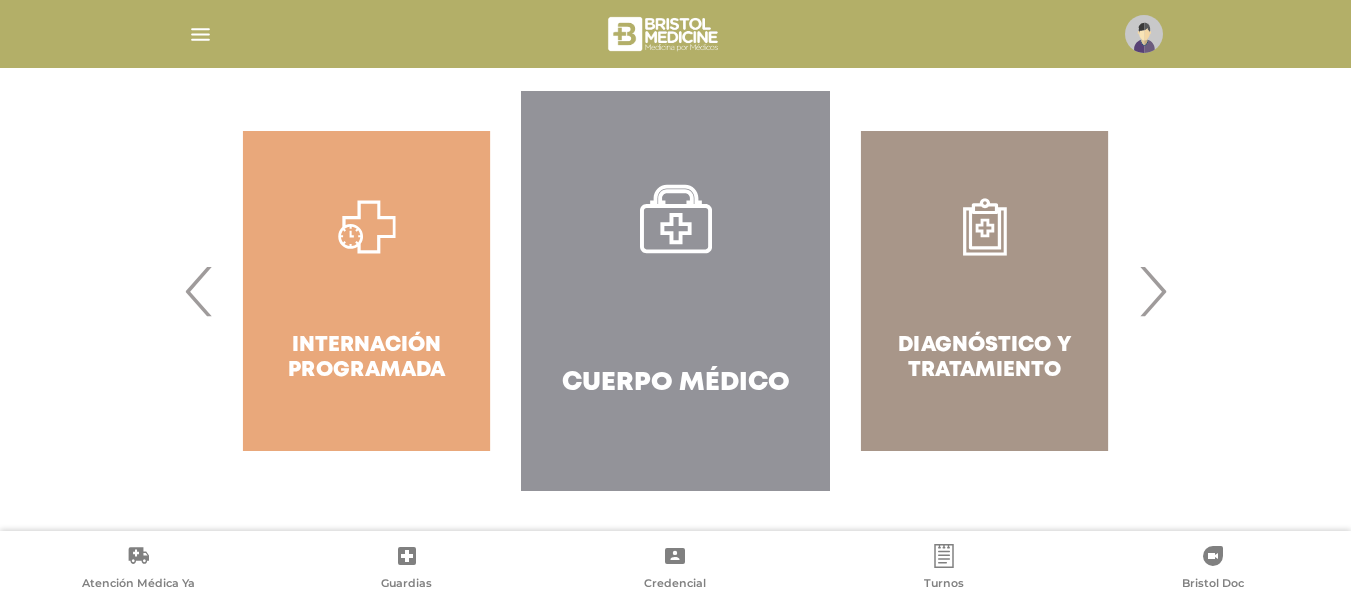 click on "Cuerpo Médico" at bounding box center (675, 291) 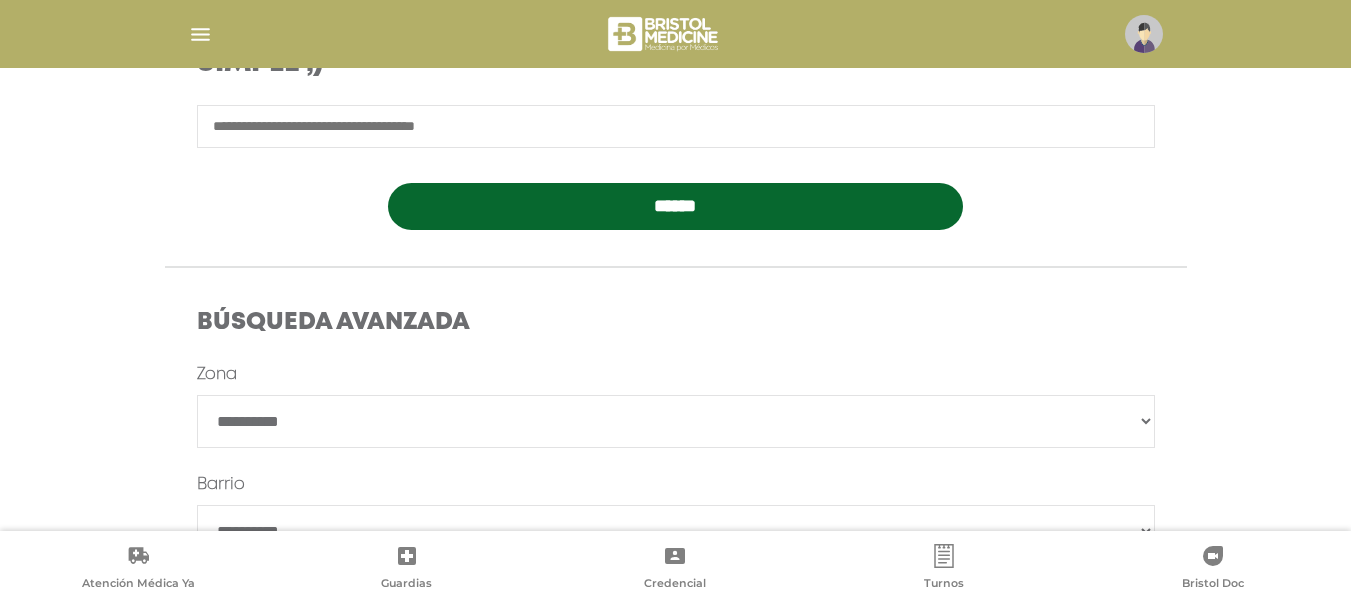 scroll, scrollTop: 400, scrollLeft: 0, axis: vertical 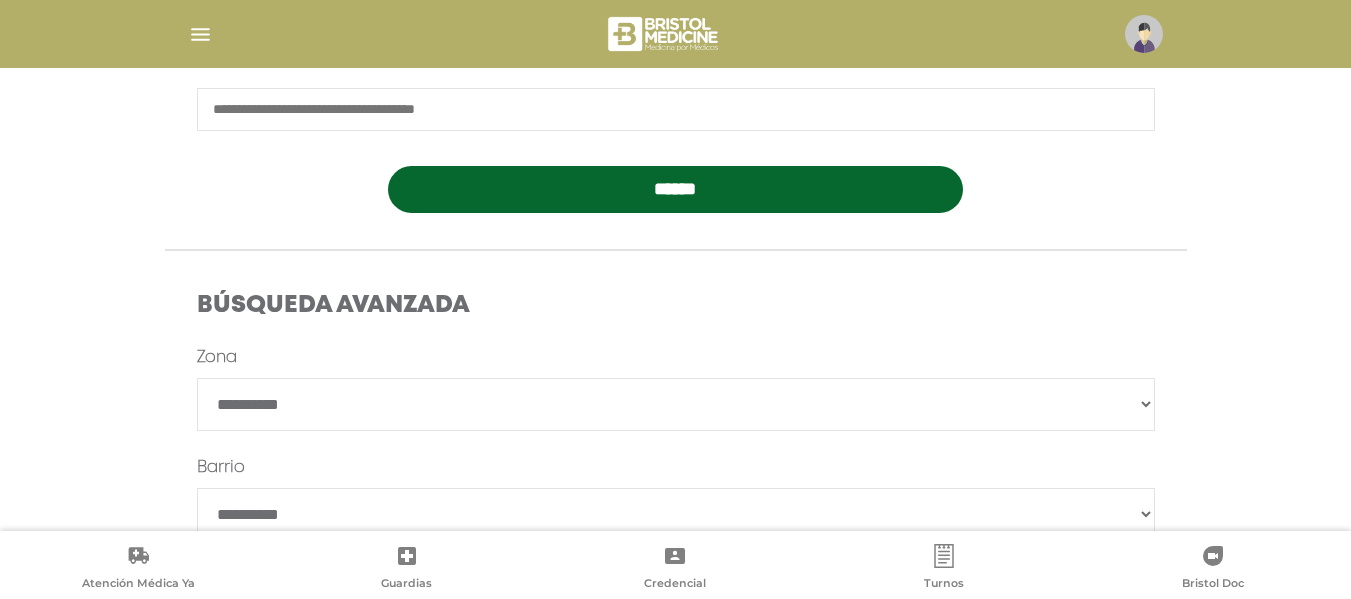 click at bounding box center (676, 109) 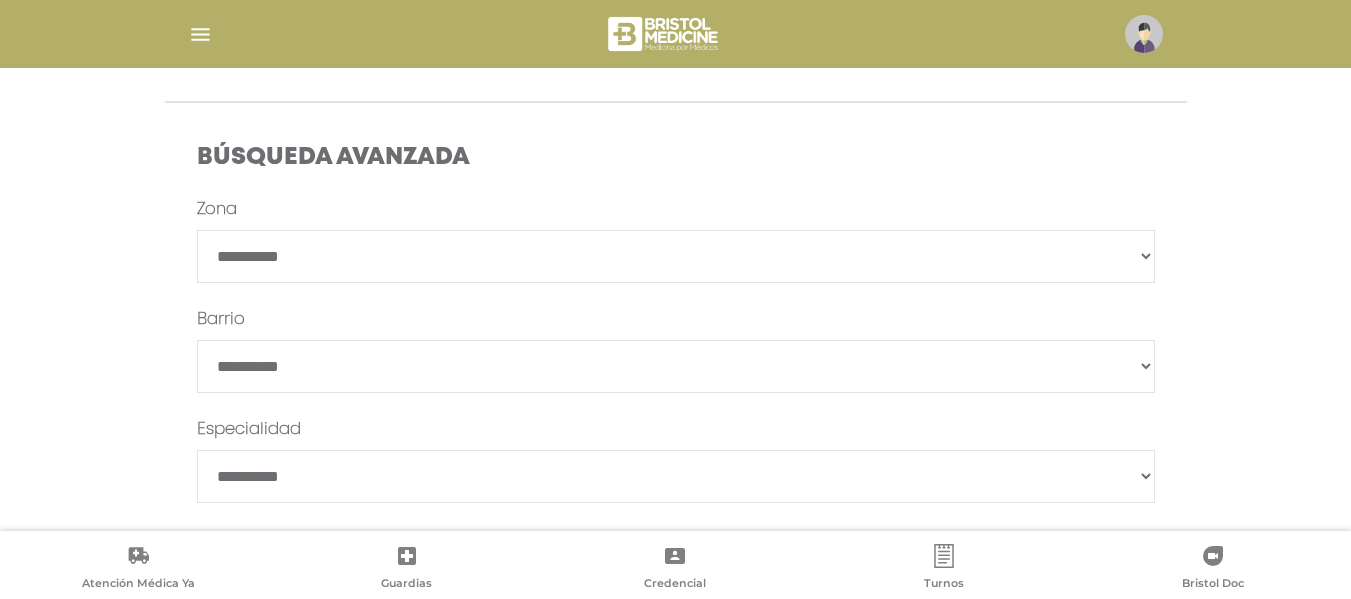 scroll, scrollTop: 652, scrollLeft: 0, axis: vertical 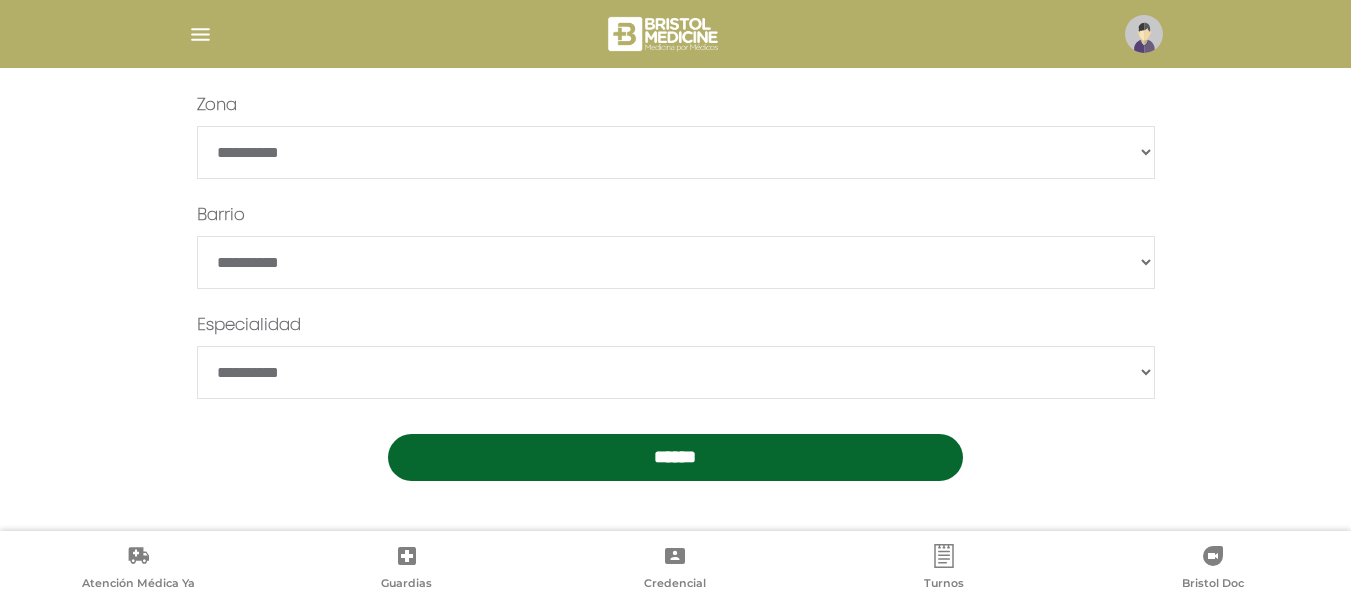 click on "**********" at bounding box center (676, 372) 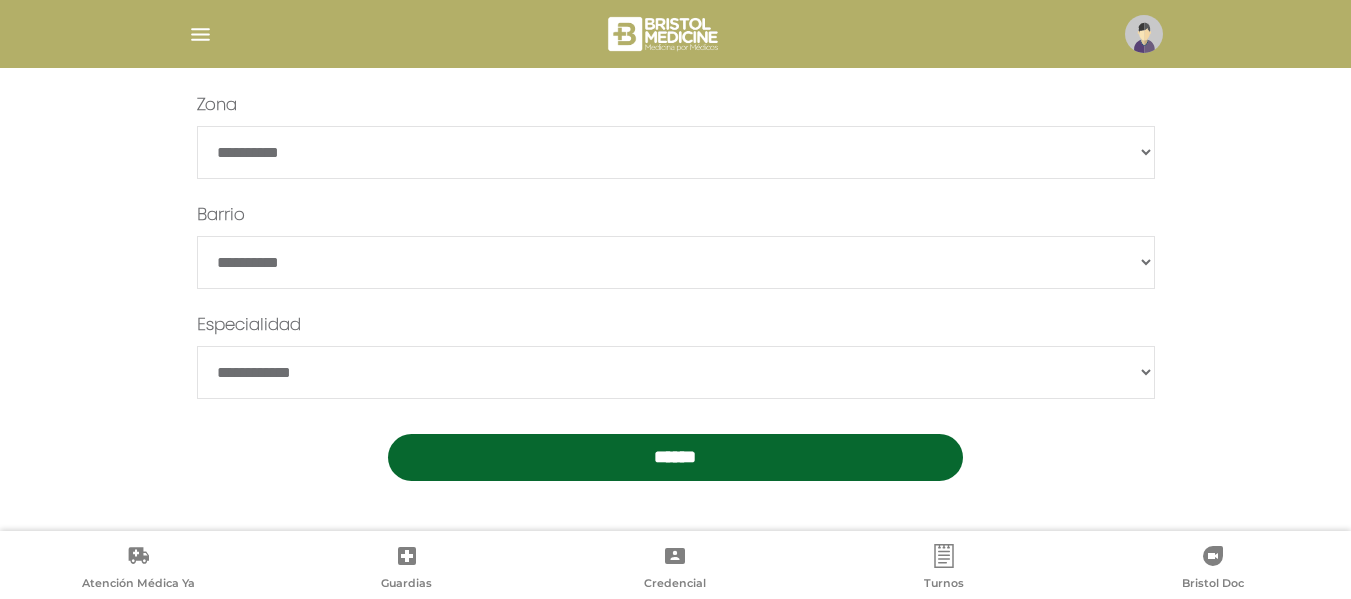 click on "**********" at bounding box center (676, 372) 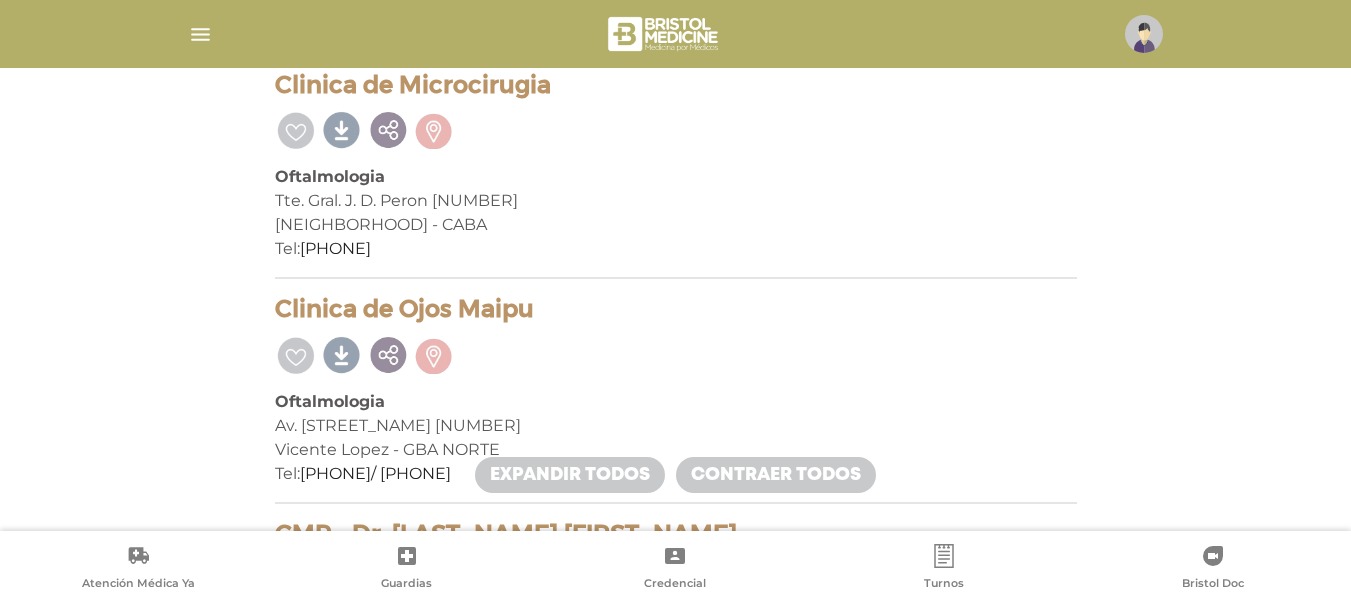 scroll, scrollTop: 700, scrollLeft: 0, axis: vertical 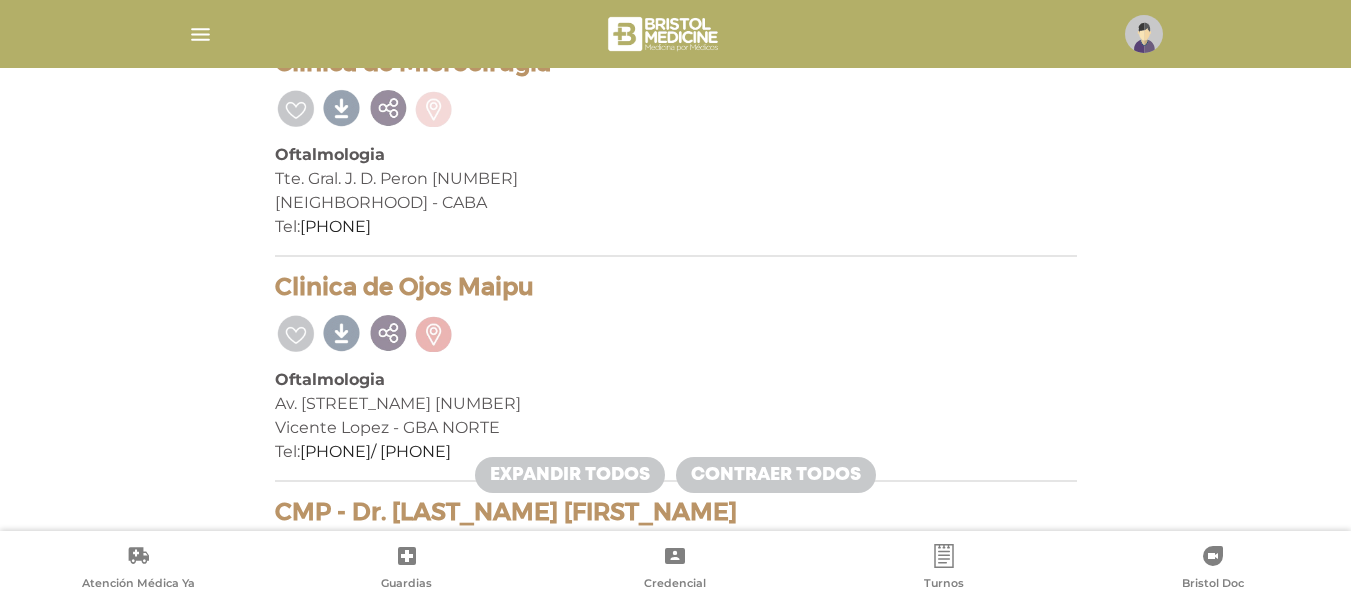 click at bounding box center (434, 106) 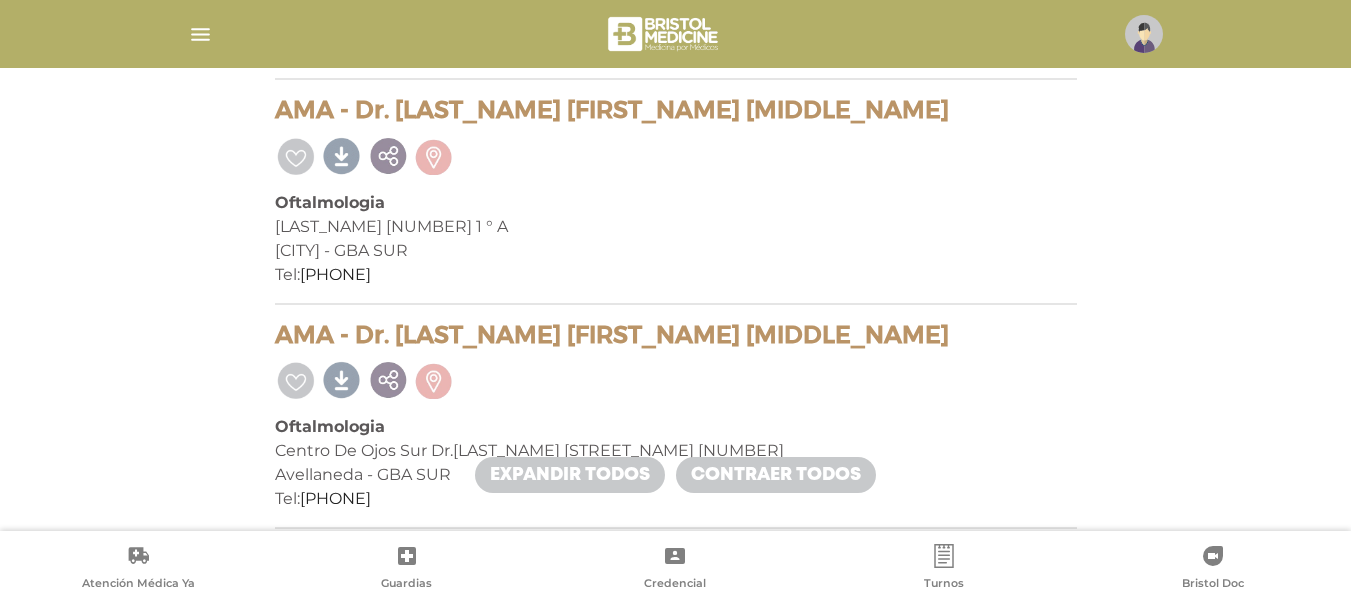 scroll, scrollTop: 3700, scrollLeft: 0, axis: vertical 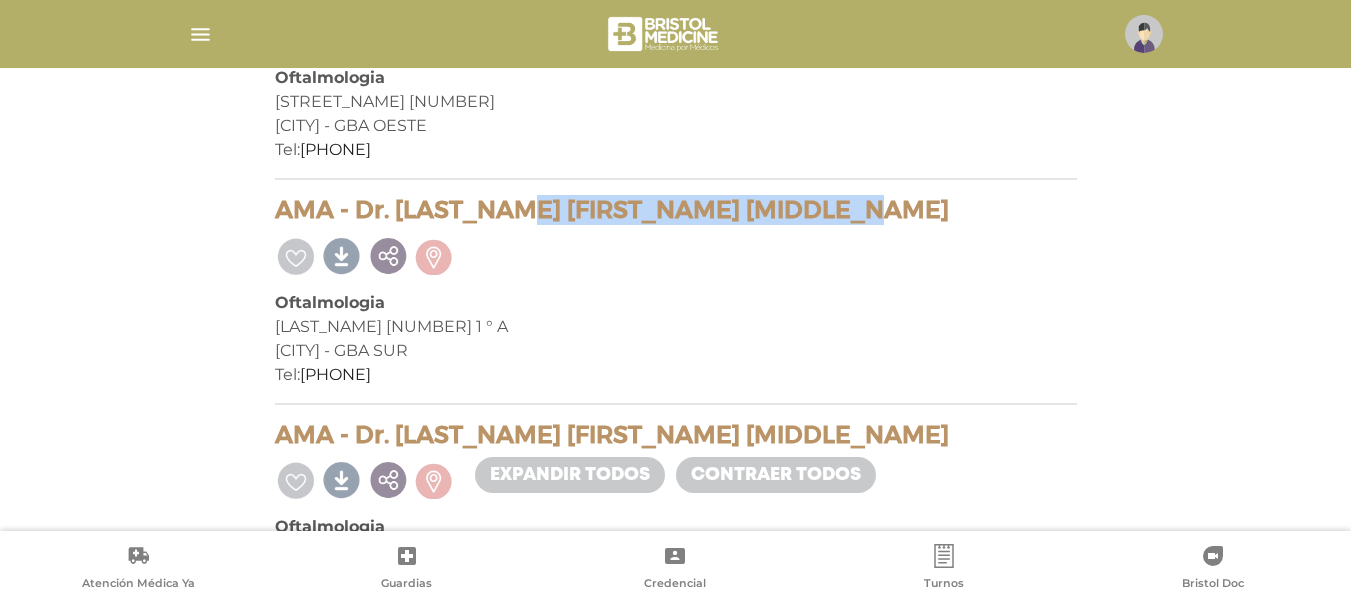 drag, startPoint x: 359, startPoint y: 213, endPoint x: 666, endPoint y: 232, distance: 307.58737 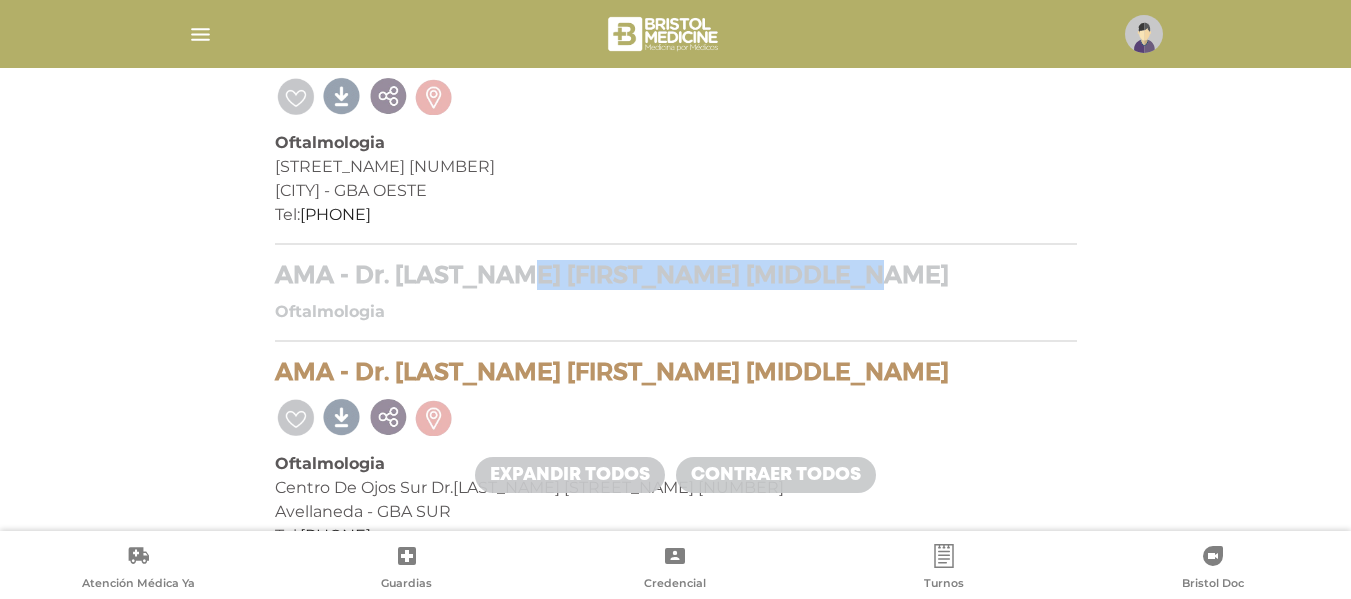 scroll, scrollTop: 3600, scrollLeft: 0, axis: vertical 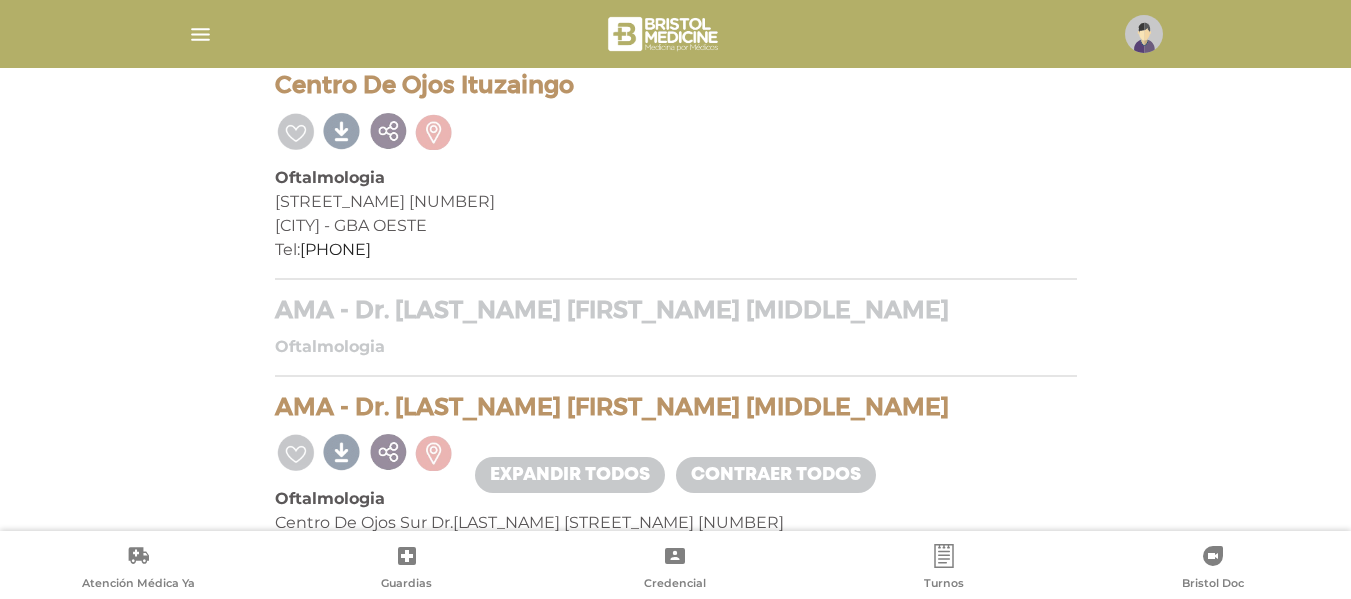 click on "Oftalmologia" at bounding box center [676, 347] 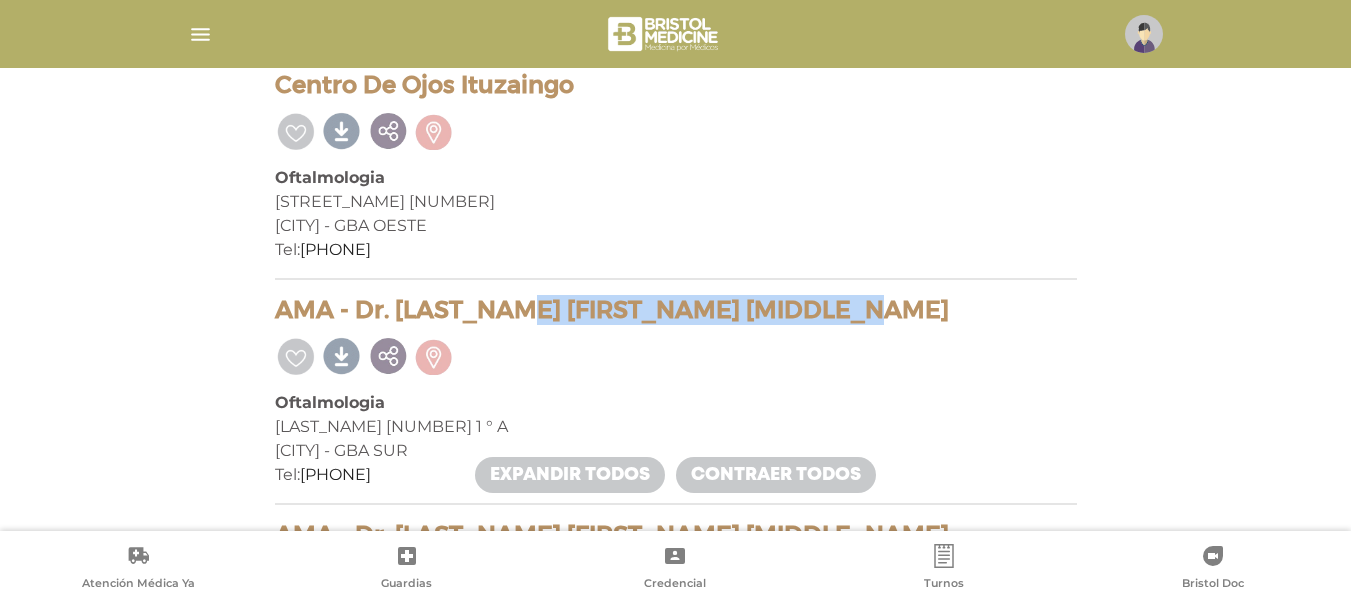 drag, startPoint x: 358, startPoint y: 309, endPoint x: 745, endPoint y: 283, distance: 387.8724 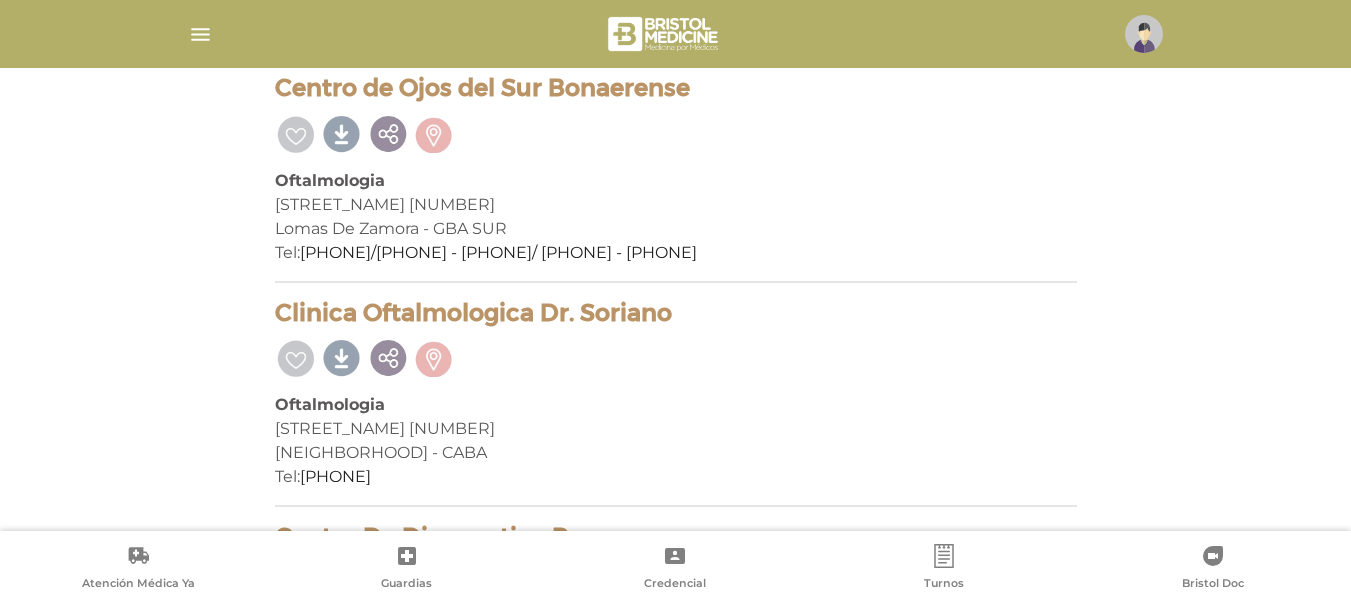 scroll, scrollTop: 5000, scrollLeft: 0, axis: vertical 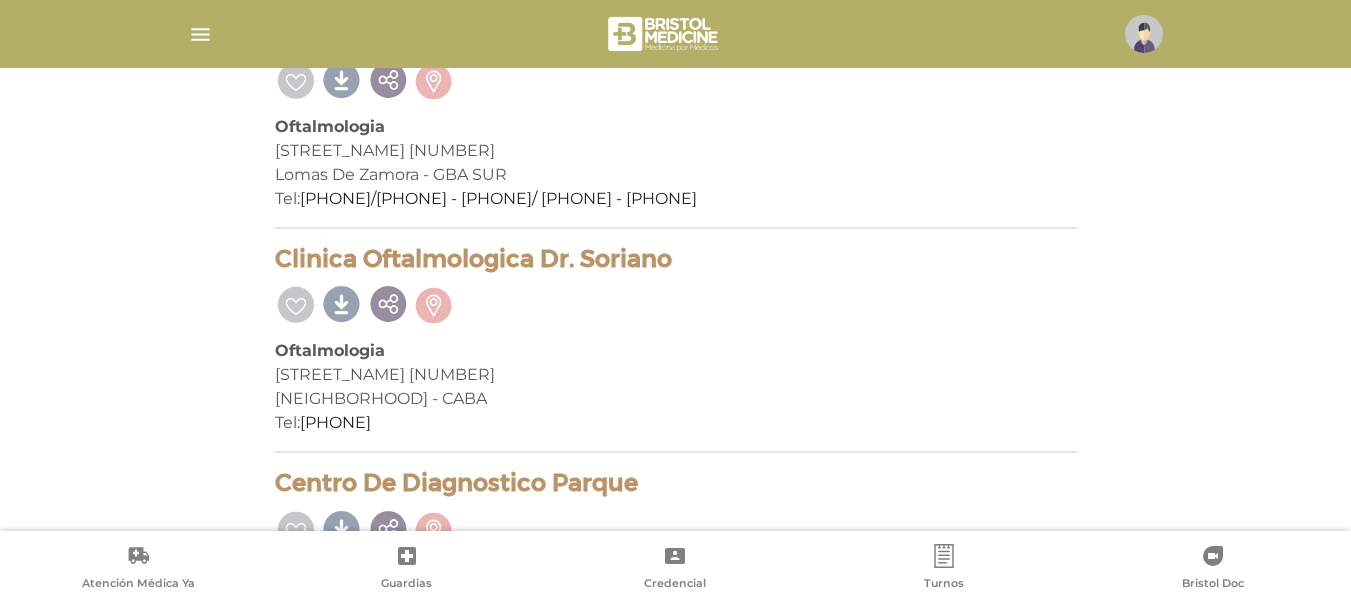 click on "Clinica Oftalmologica Dr. [LAST_NAME]
Oftalmologia 											 [STREET_NAME] [NUMBER] 											 [NEIGHBORHOOD] - CABA 											 Tel:  [PHONE]" at bounding box center (676, 349) 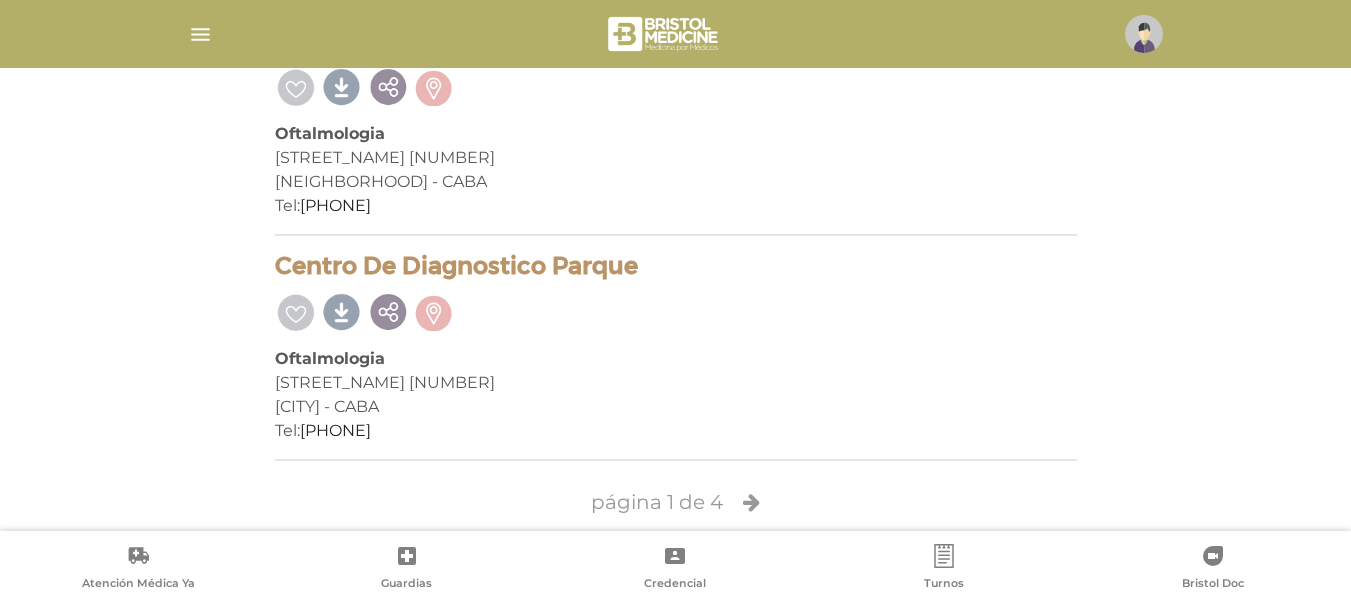 scroll, scrollTop: 5238, scrollLeft: 0, axis: vertical 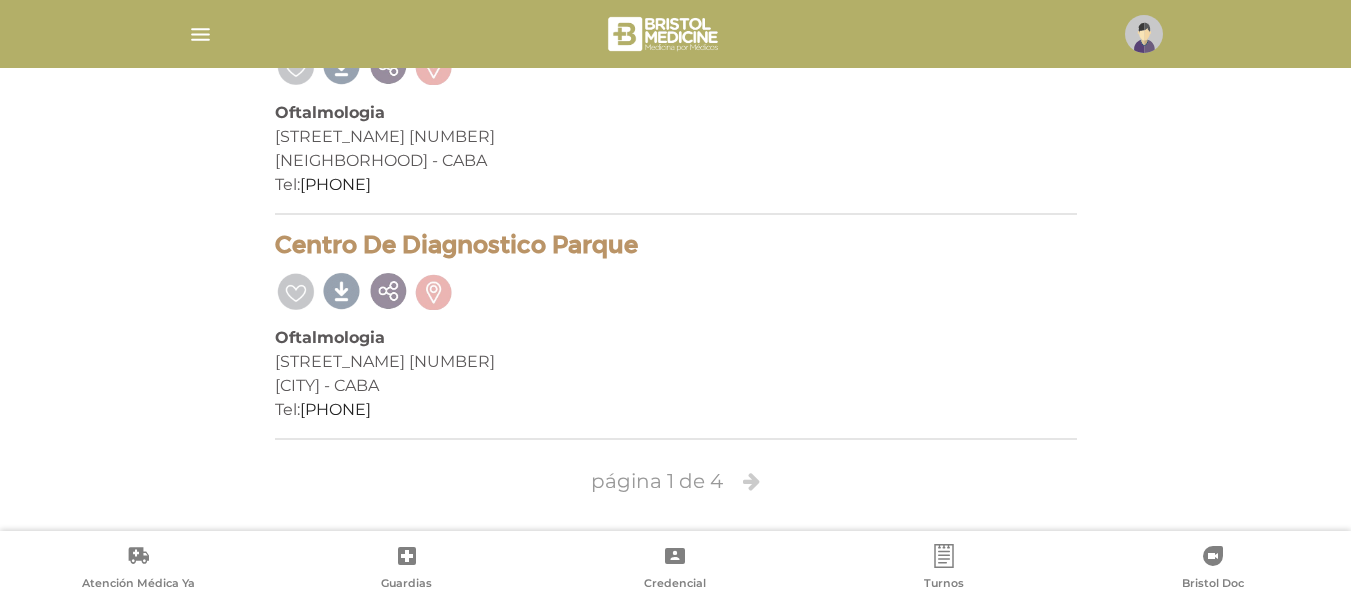 click at bounding box center (751, 481) 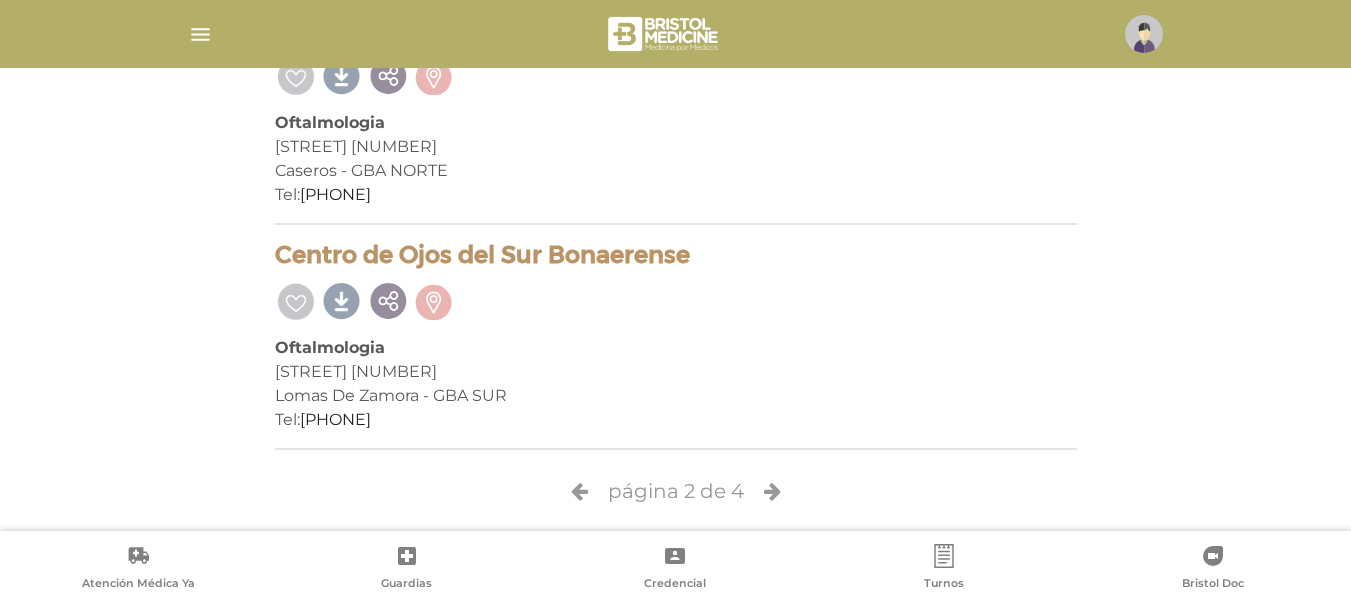 scroll, scrollTop: 4564, scrollLeft: 0, axis: vertical 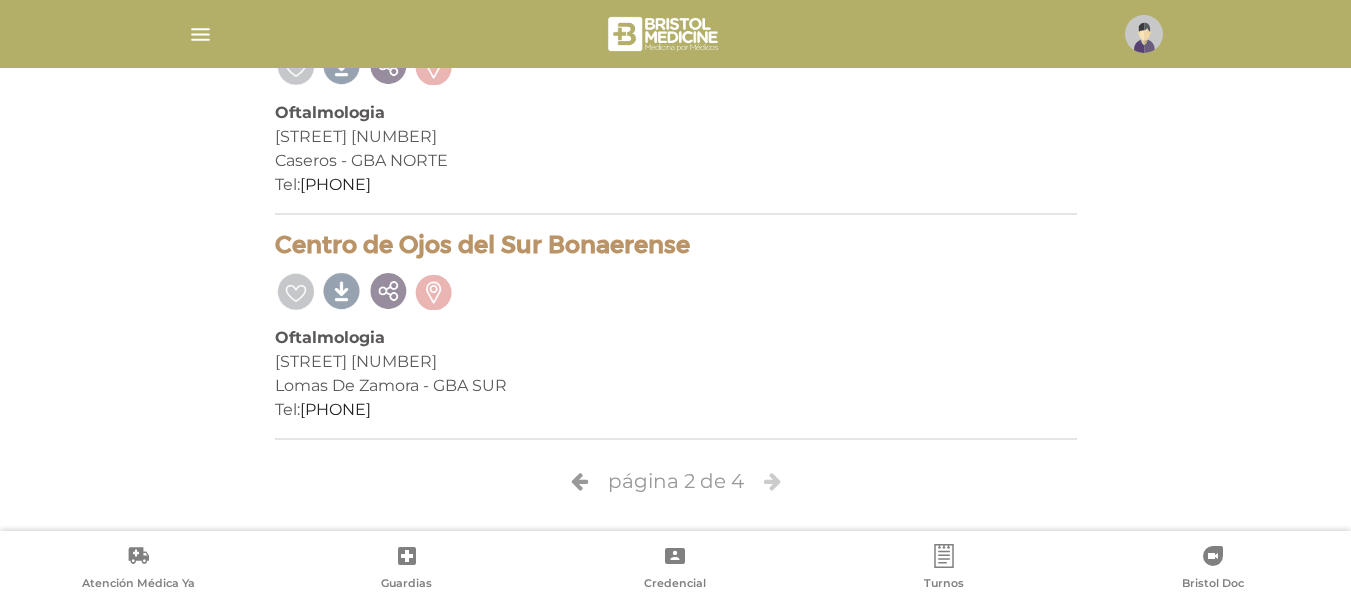 click at bounding box center [772, 481] 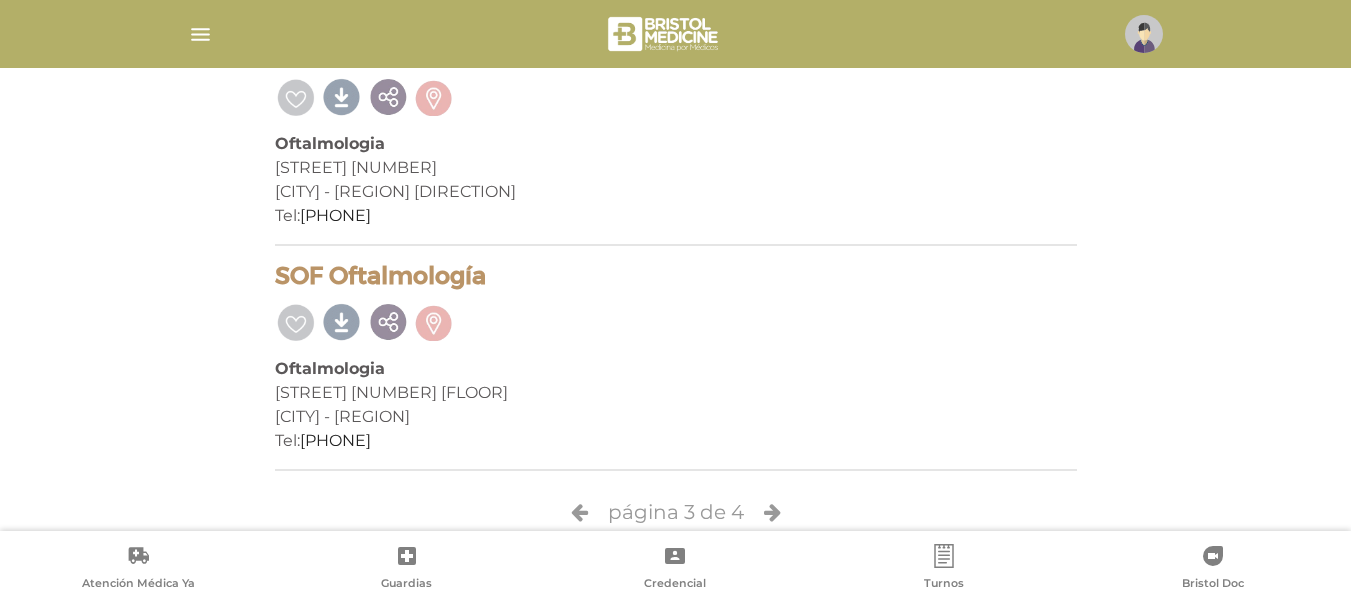 scroll, scrollTop: 4564, scrollLeft: 0, axis: vertical 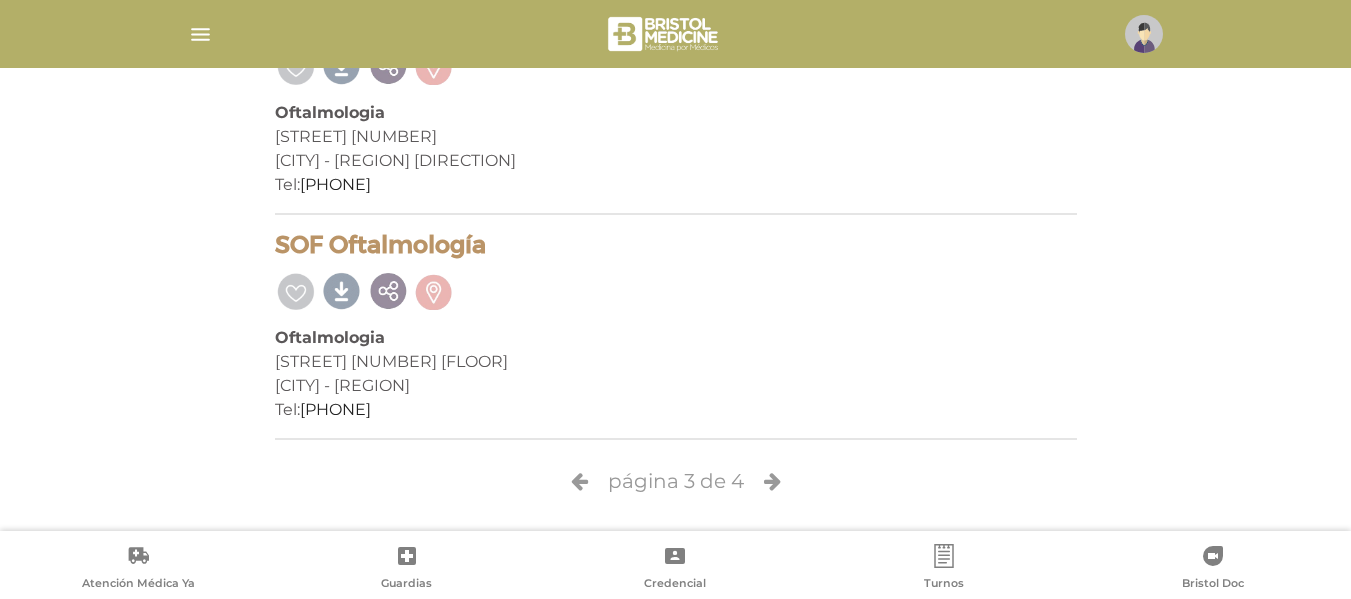 click on "página 3 de 4" at bounding box center (676, 481) 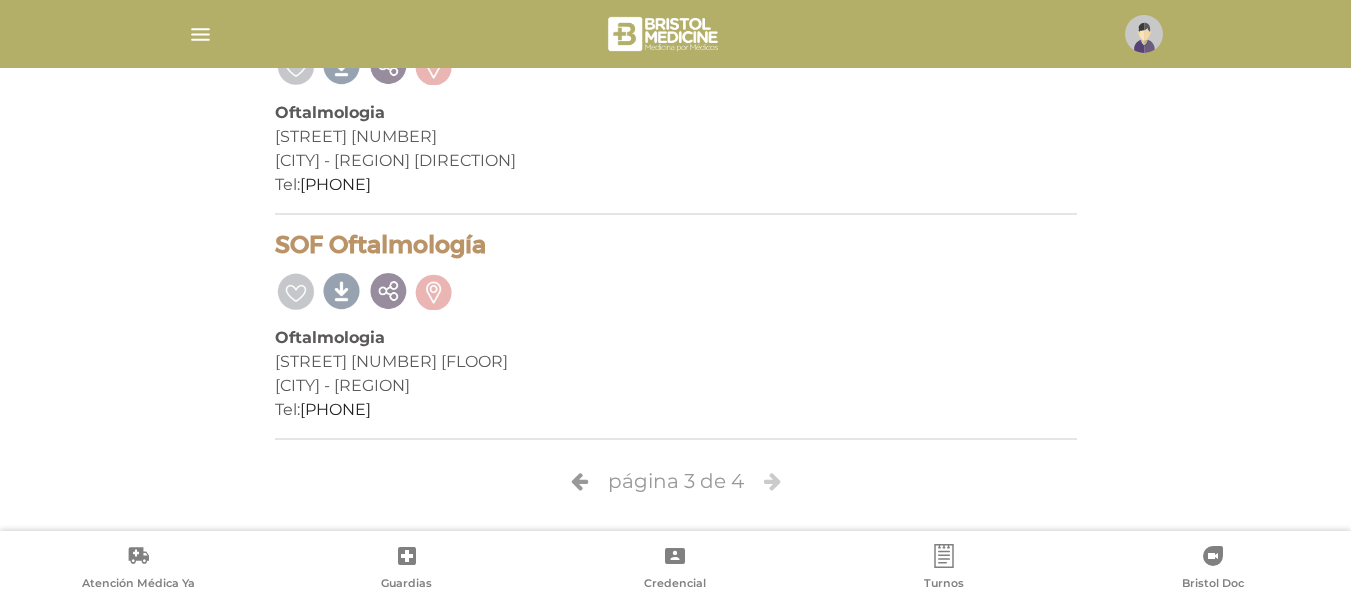 click at bounding box center [772, 481] 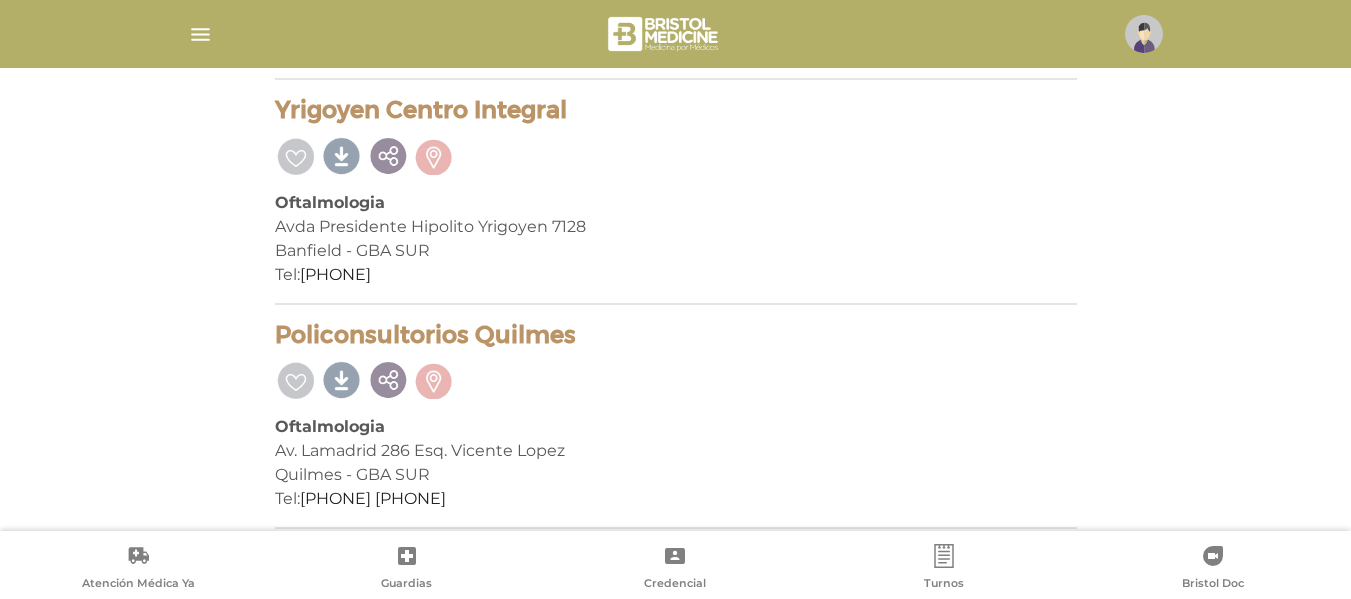 scroll, scrollTop: 3889, scrollLeft: 0, axis: vertical 